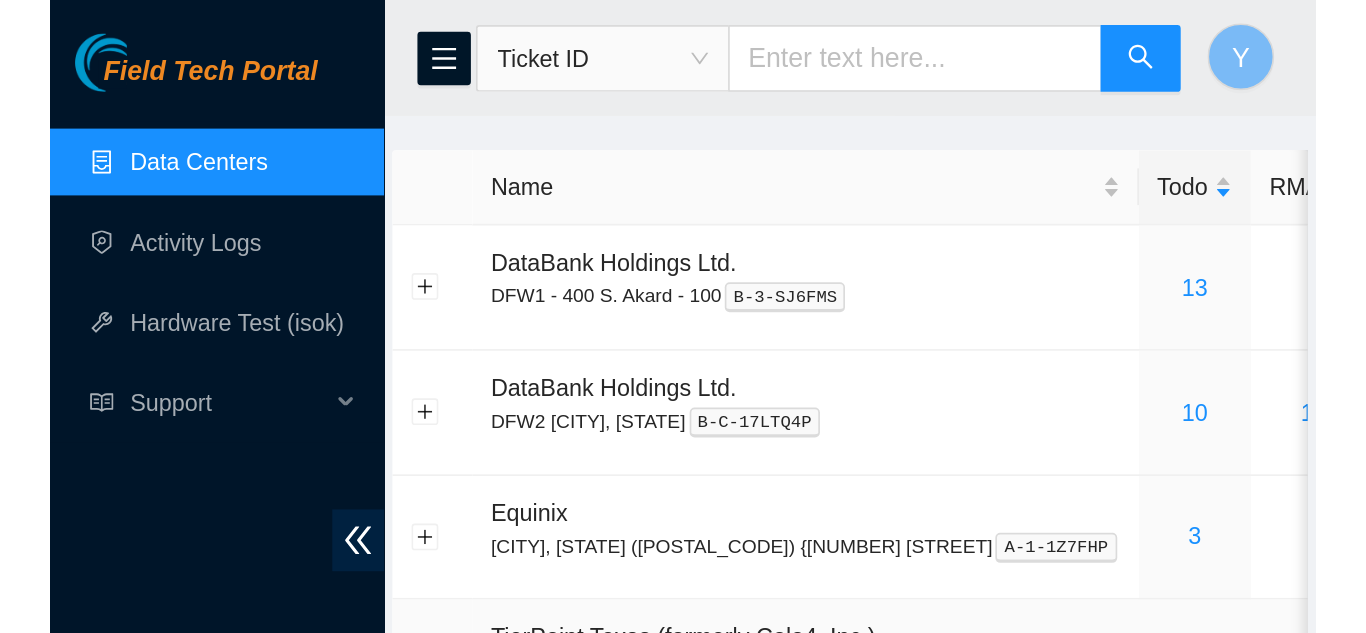 scroll, scrollTop: 0, scrollLeft: 0, axis: both 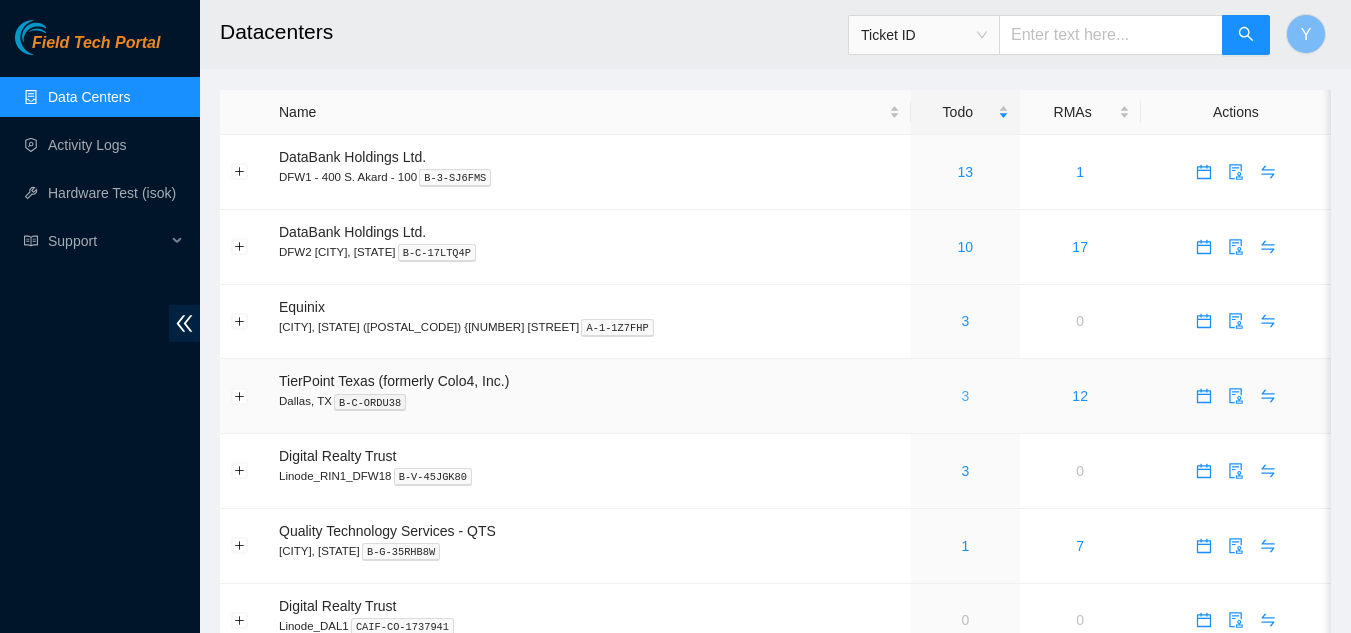 click on "3" at bounding box center (965, 396) 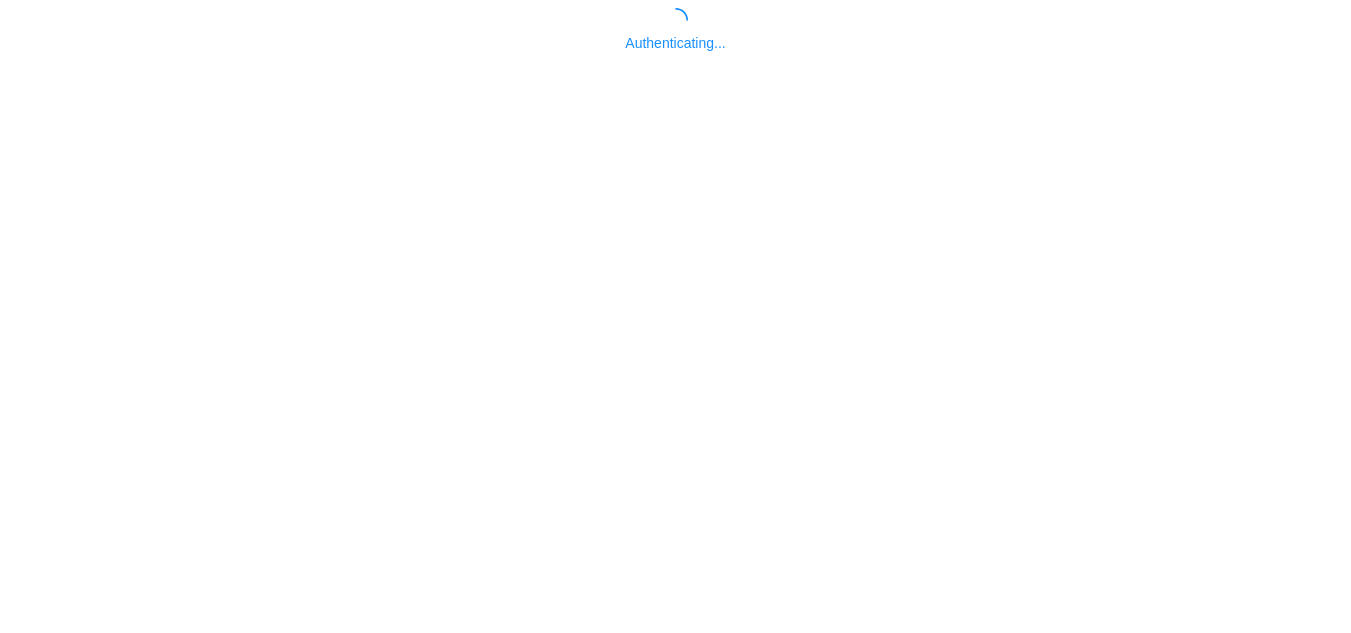 scroll, scrollTop: 0, scrollLeft: 0, axis: both 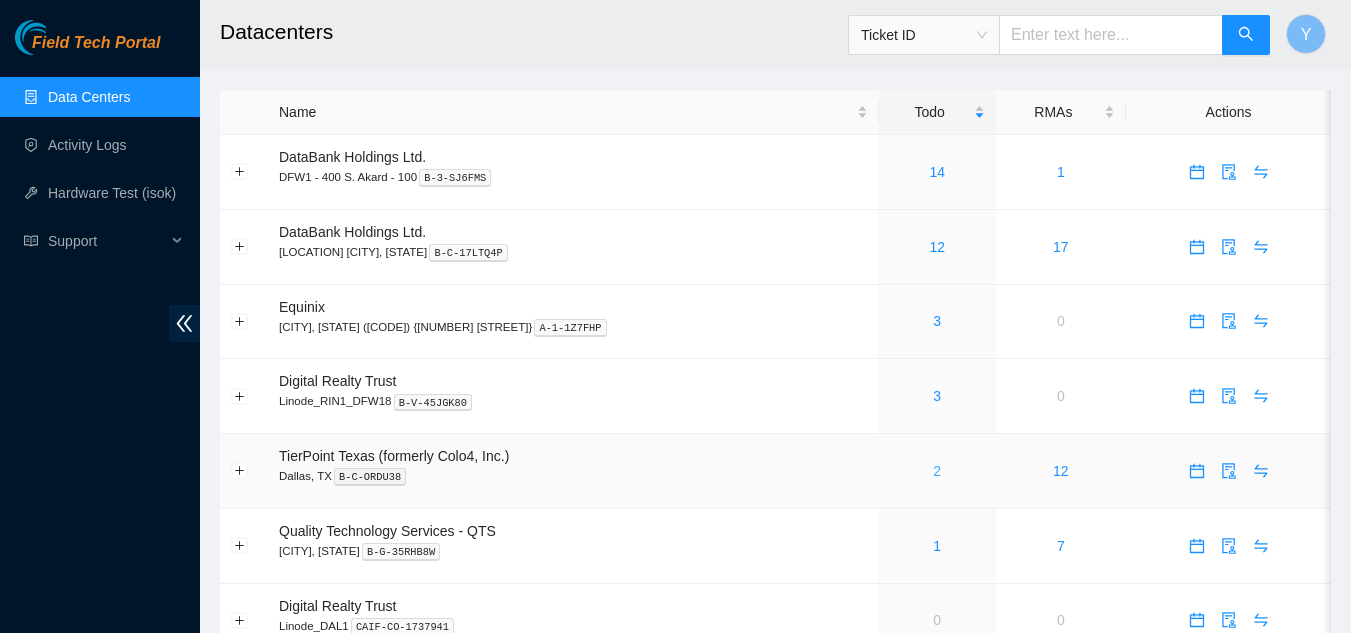 click on "2" at bounding box center [937, 471] 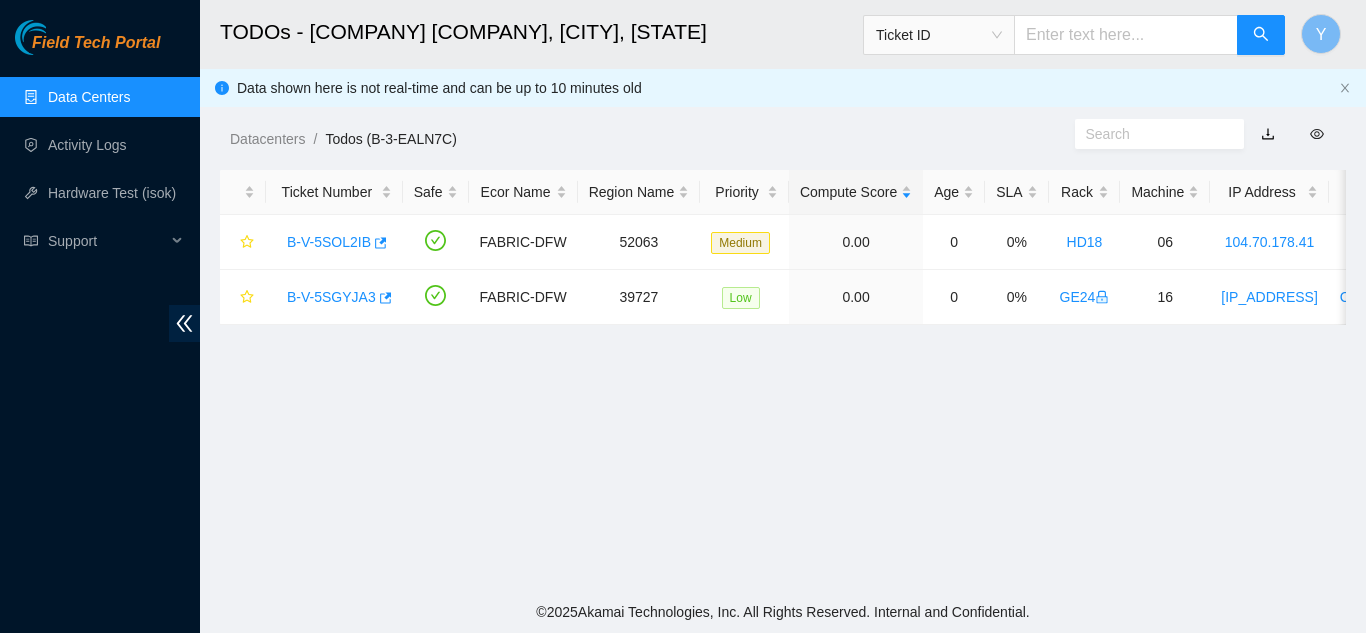 click on "Data Centers" at bounding box center (89, 97) 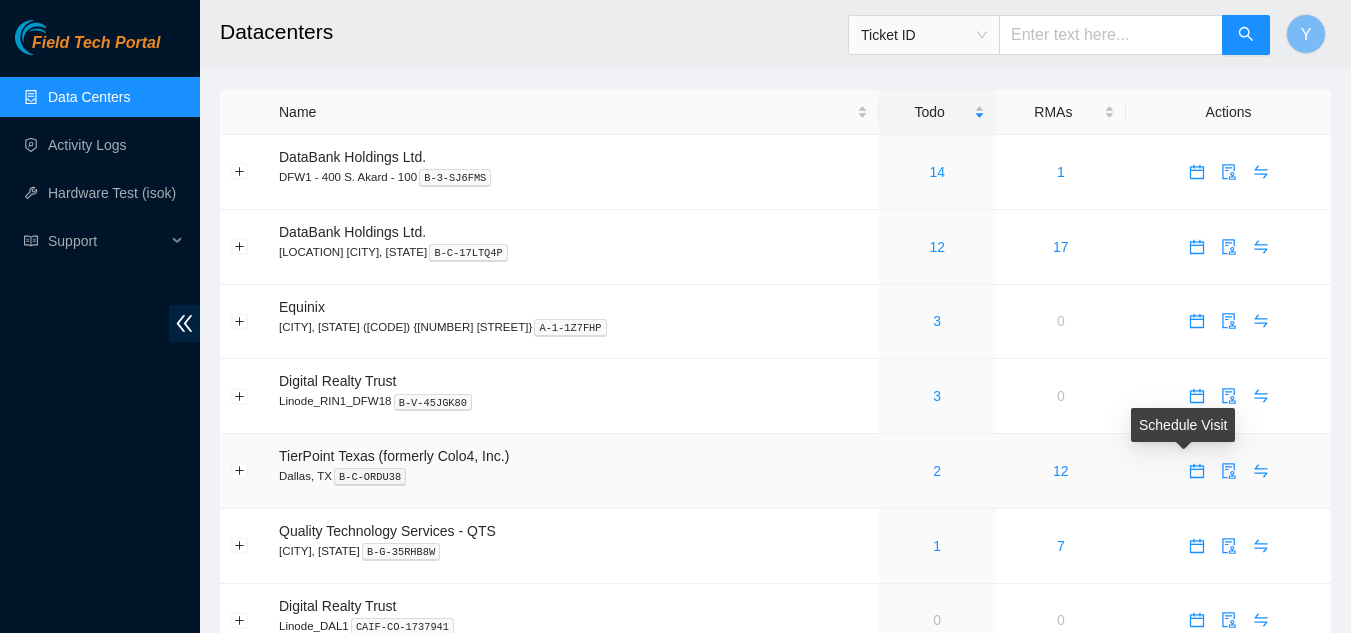 click 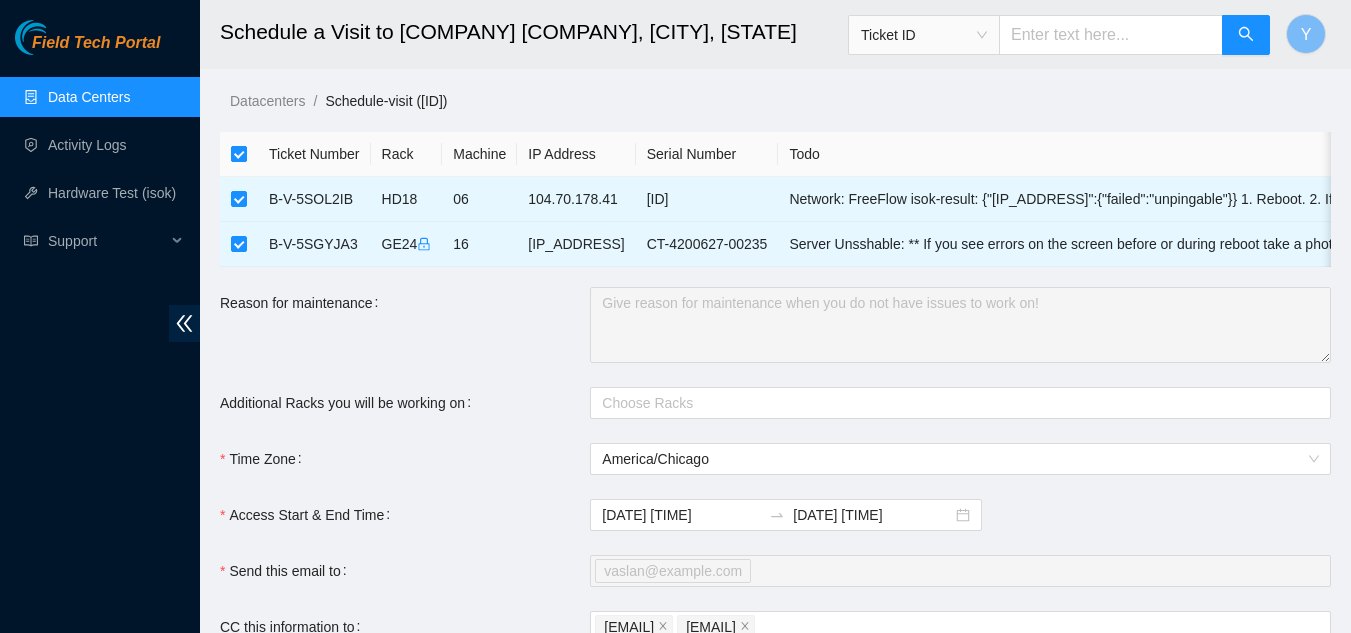 click at bounding box center [239, 154] 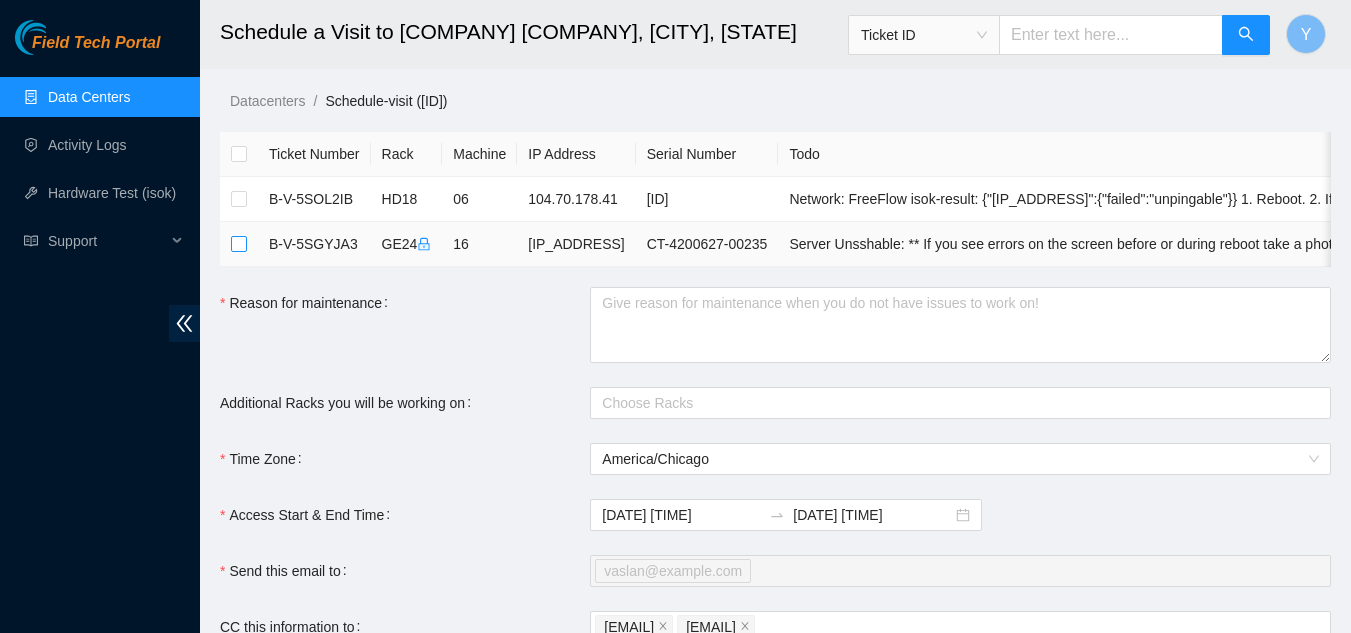 click at bounding box center (239, 244) 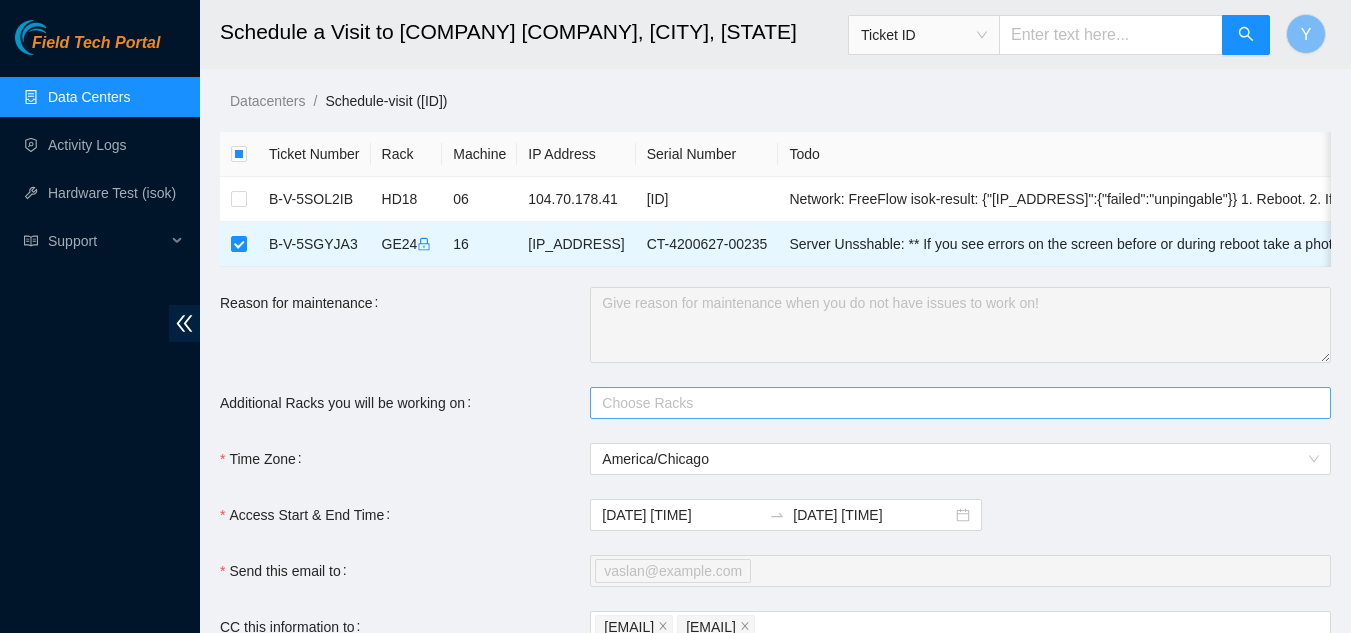 click at bounding box center [950, 403] 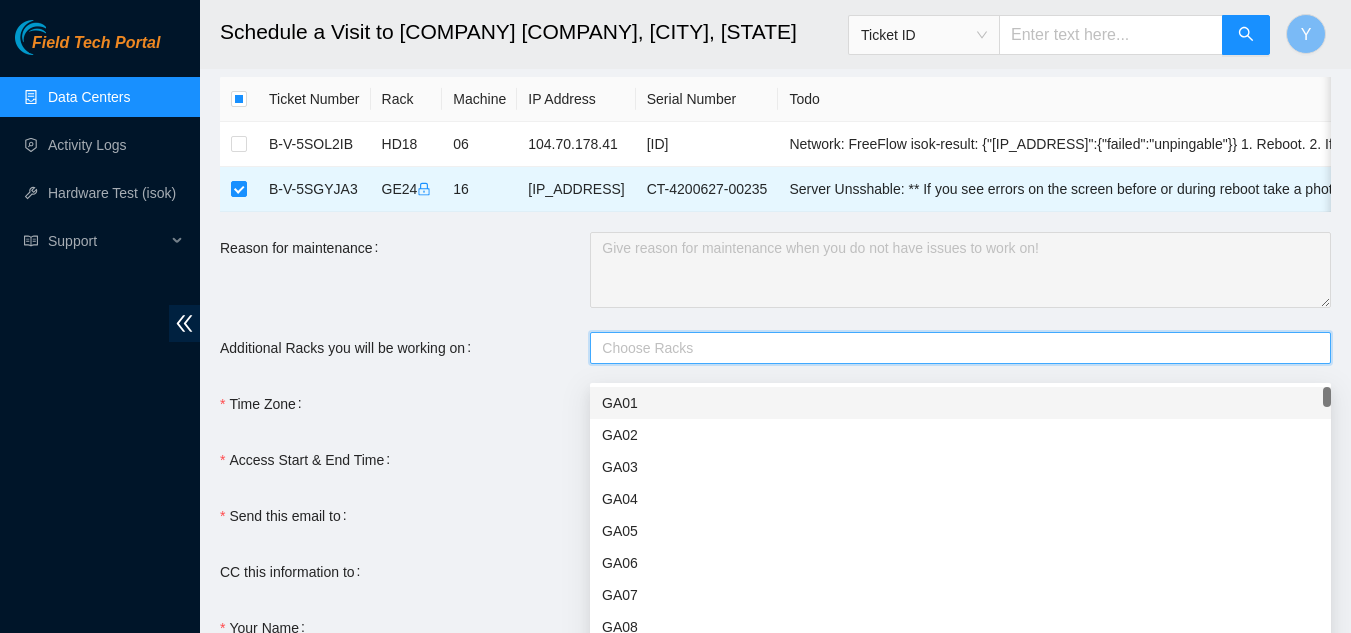 scroll, scrollTop: 100, scrollLeft: 0, axis: vertical 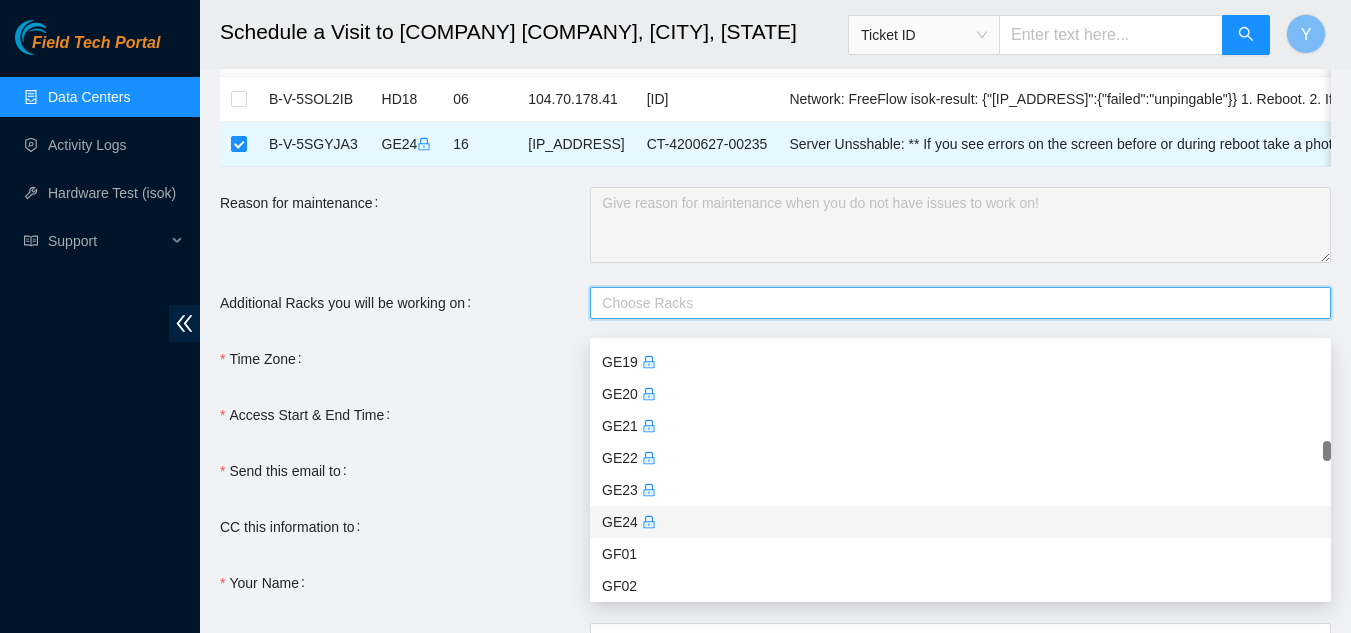 click on "GE24" at bounding box center (960, 522) 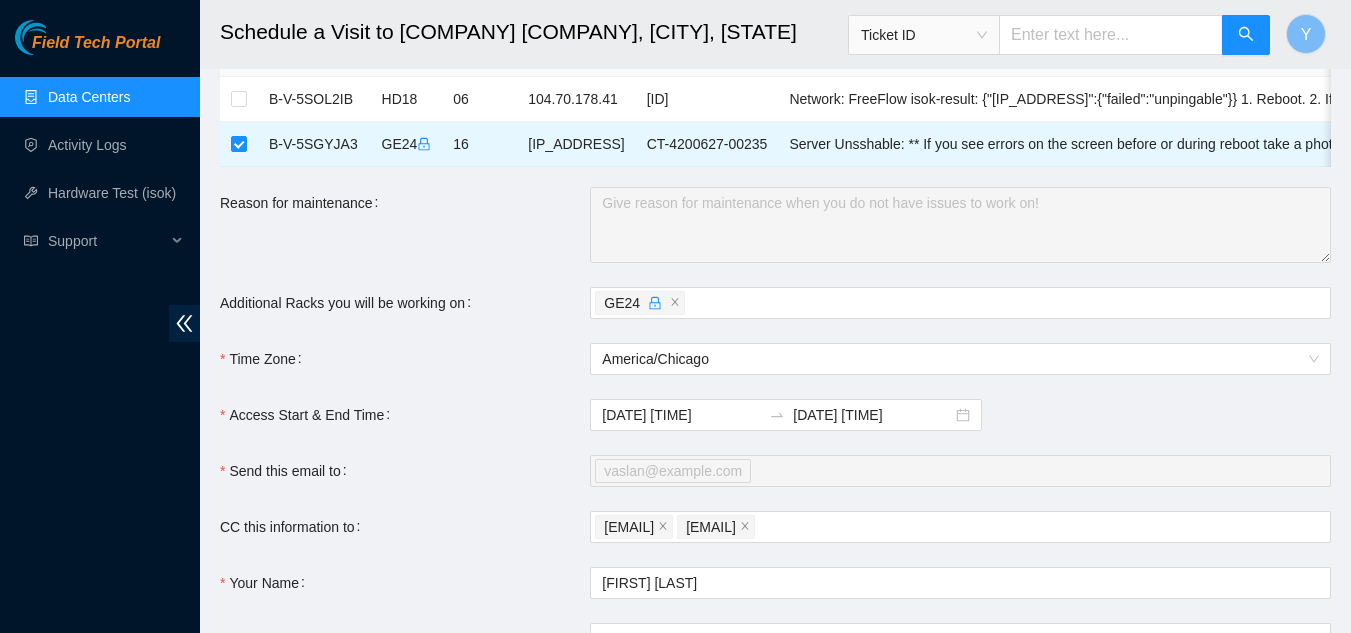 click on "CC this information to" at bounding box center [405, 527] 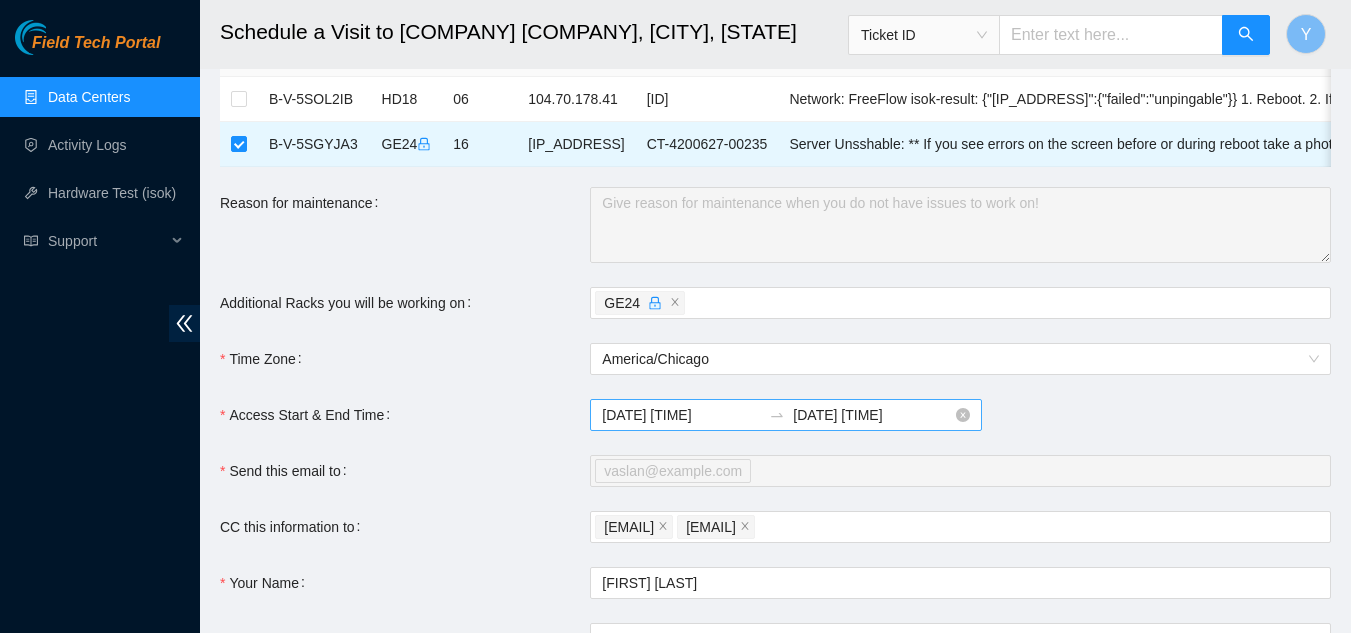click on "[DATE] [TIME]" at bounding box center [872, 415] 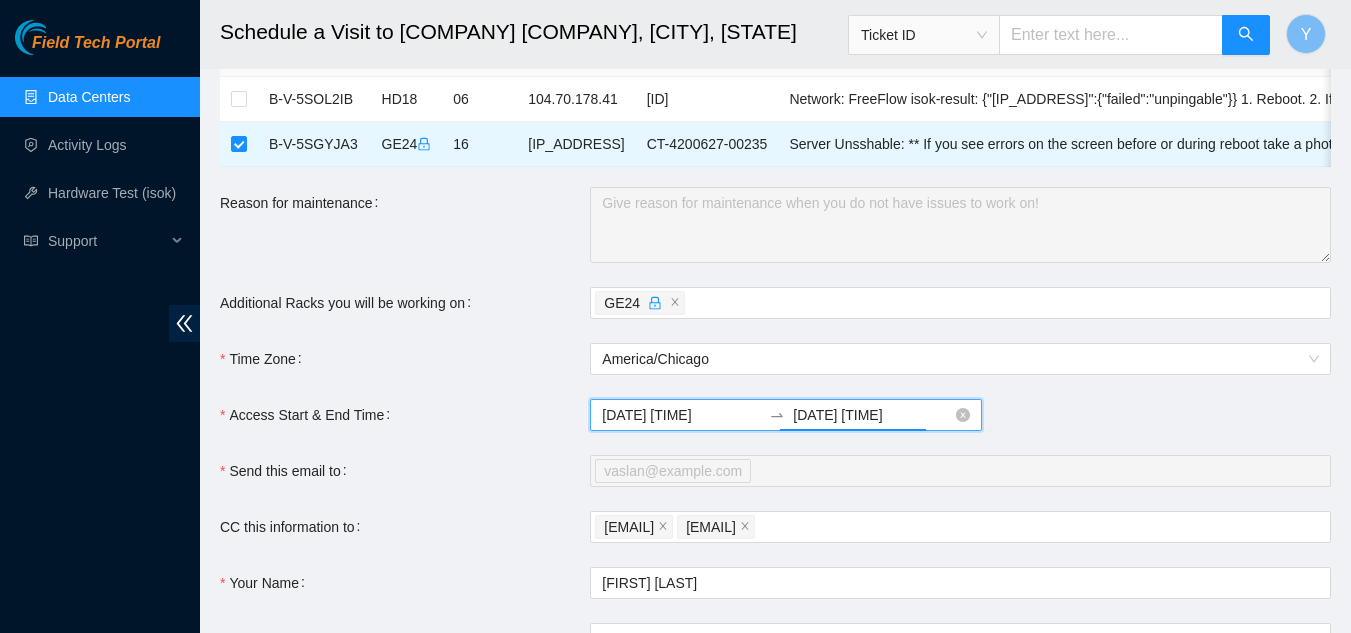 scroll, scrollTop: 392, scrollLeft: 0, axis: vertical 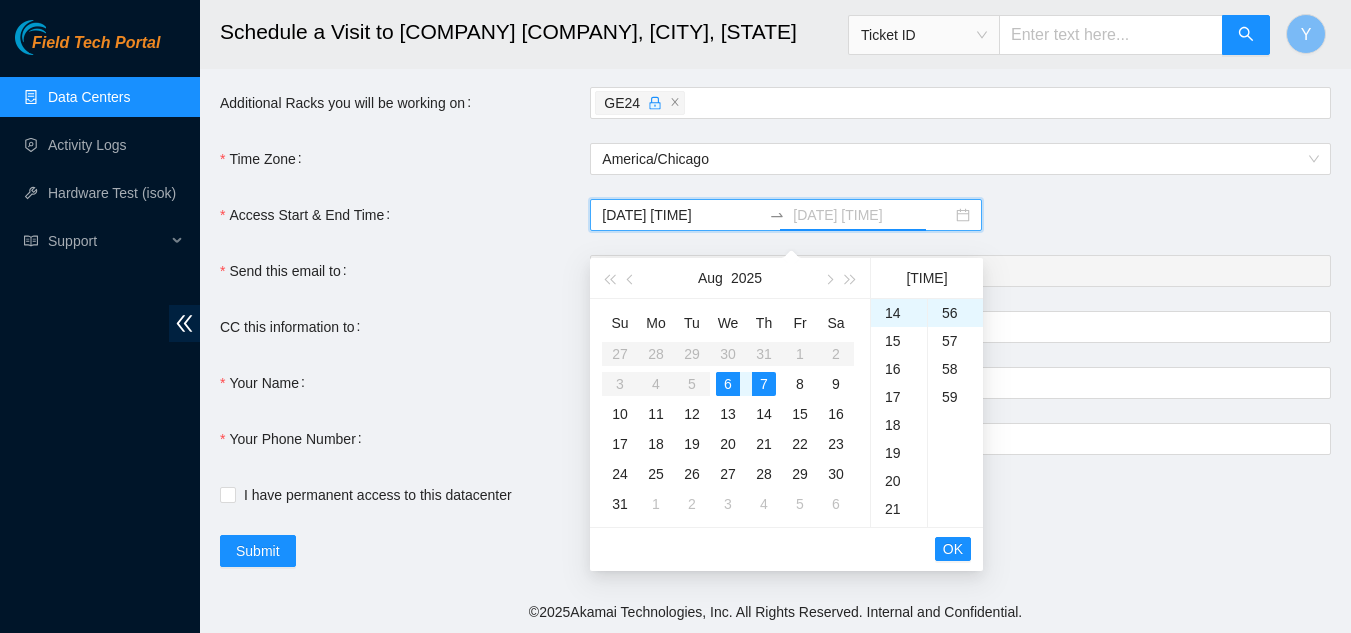 click on "6" at bounding box center (728, 384) 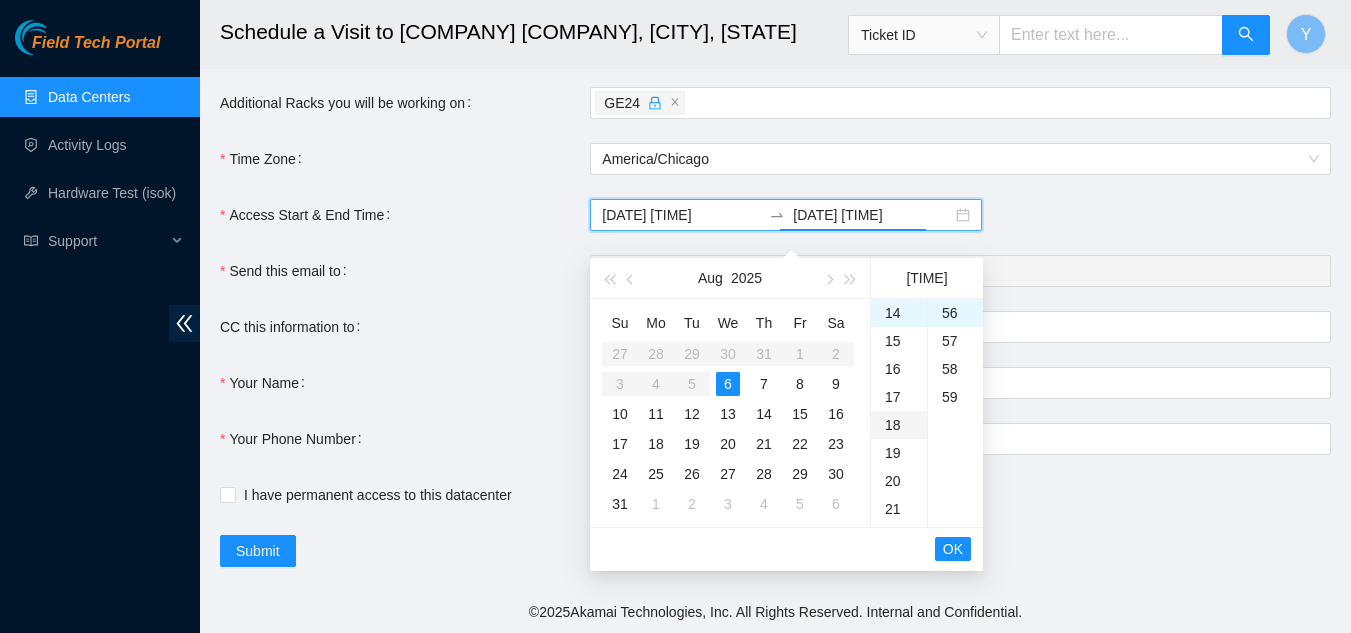 click on "18" at bounding box center (899, 425) 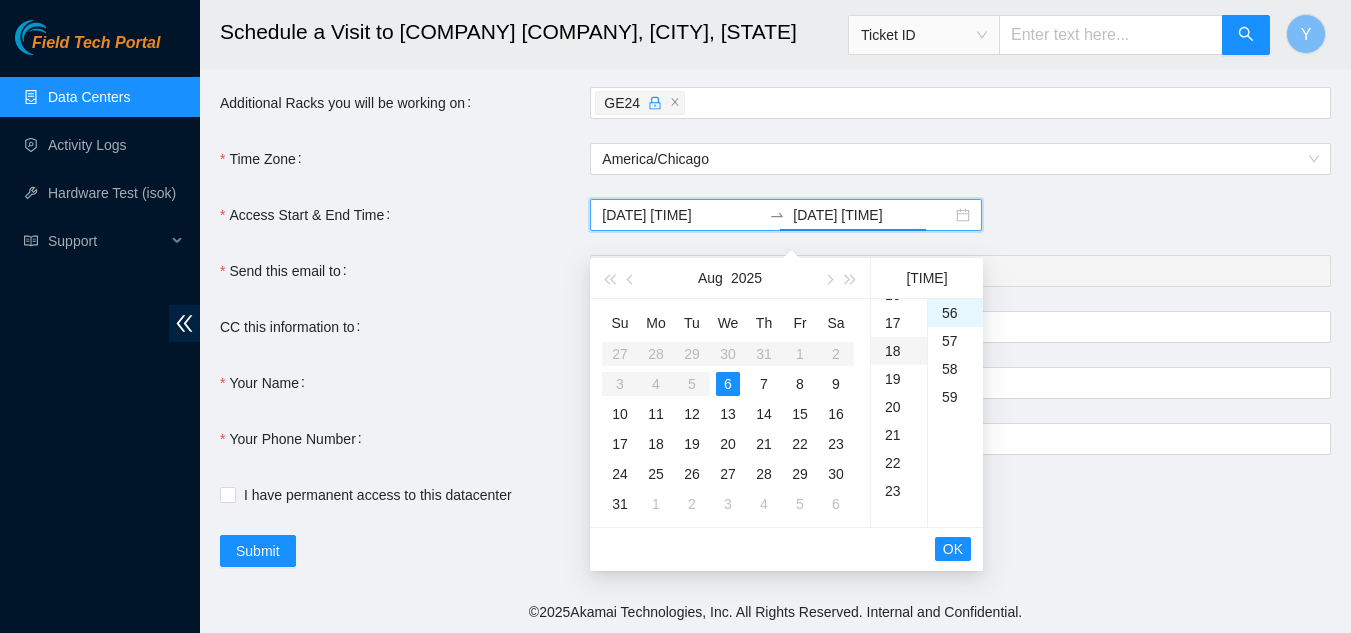 scroll, scrollTop: 504, scrollLeft: 0, axis: vertical 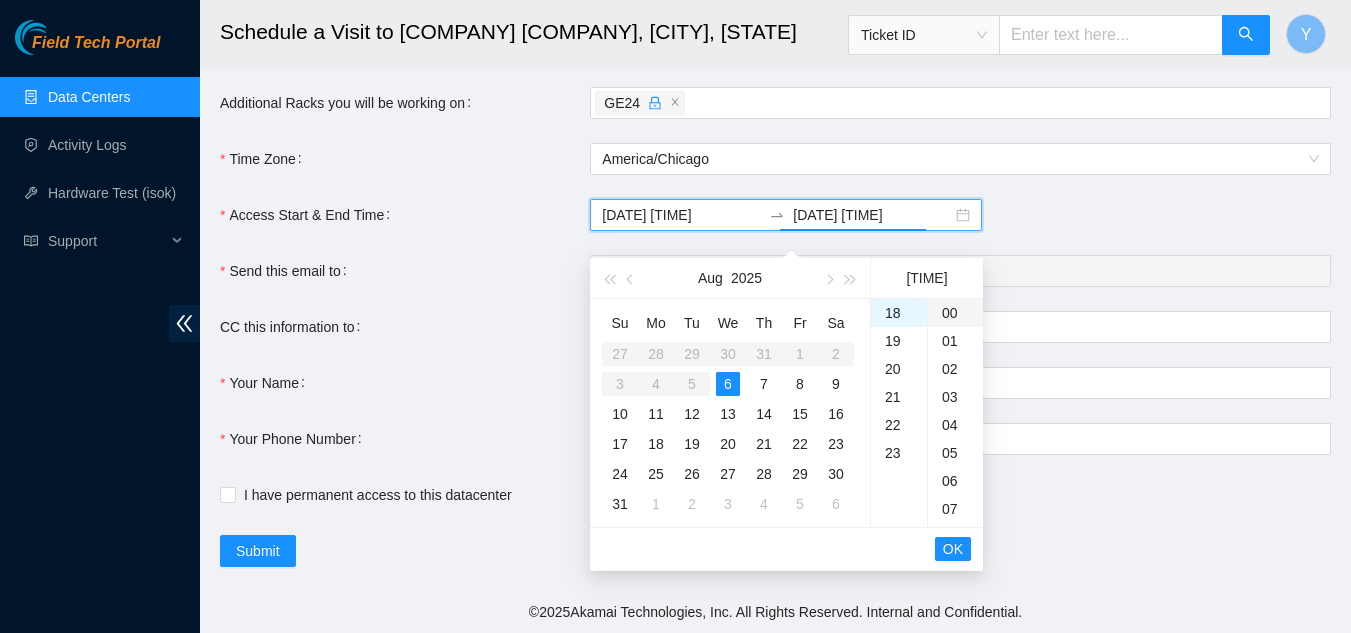 click on "00" at bounding box center [955, 313] 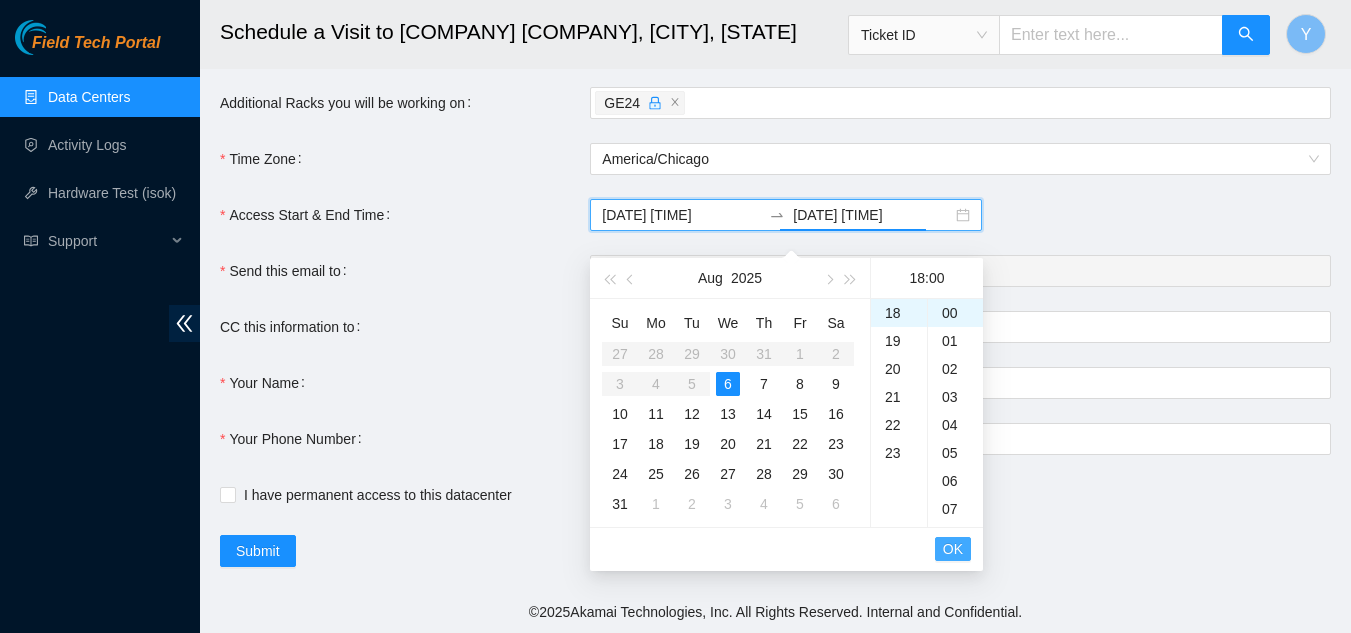 click on "OK" at bounding box center [953, 549] 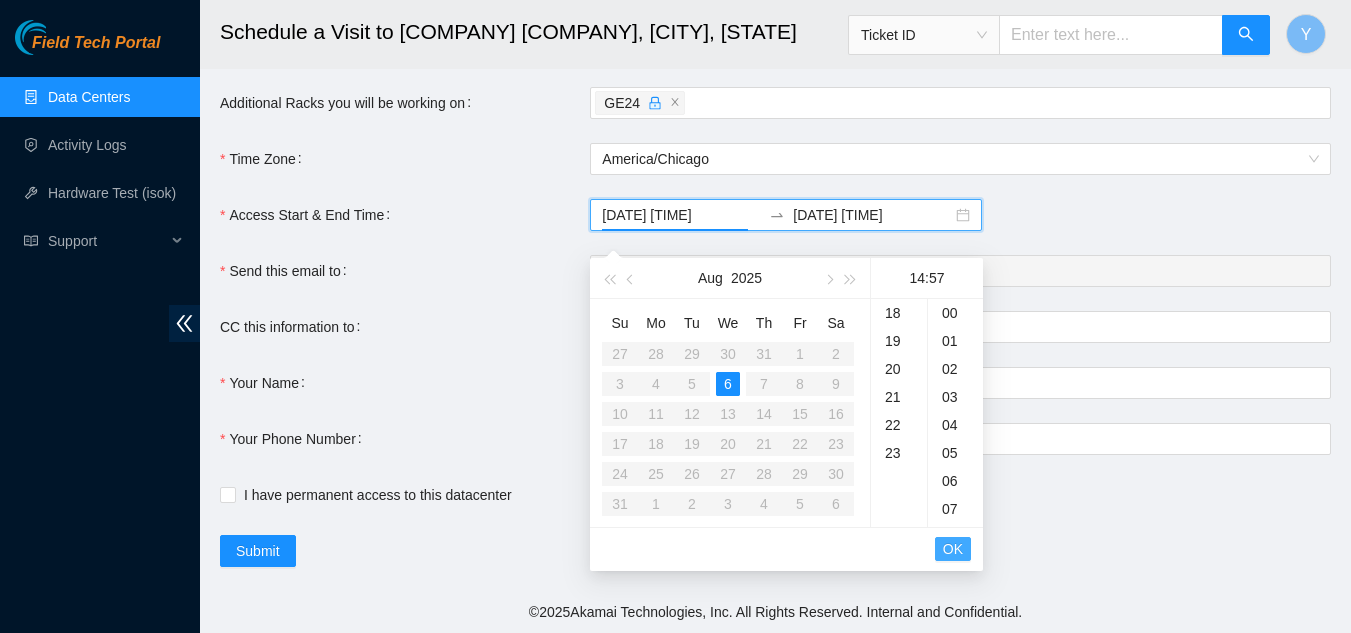 scroll, scrollTop: 392, scrollLeft: 0, axis: vertical 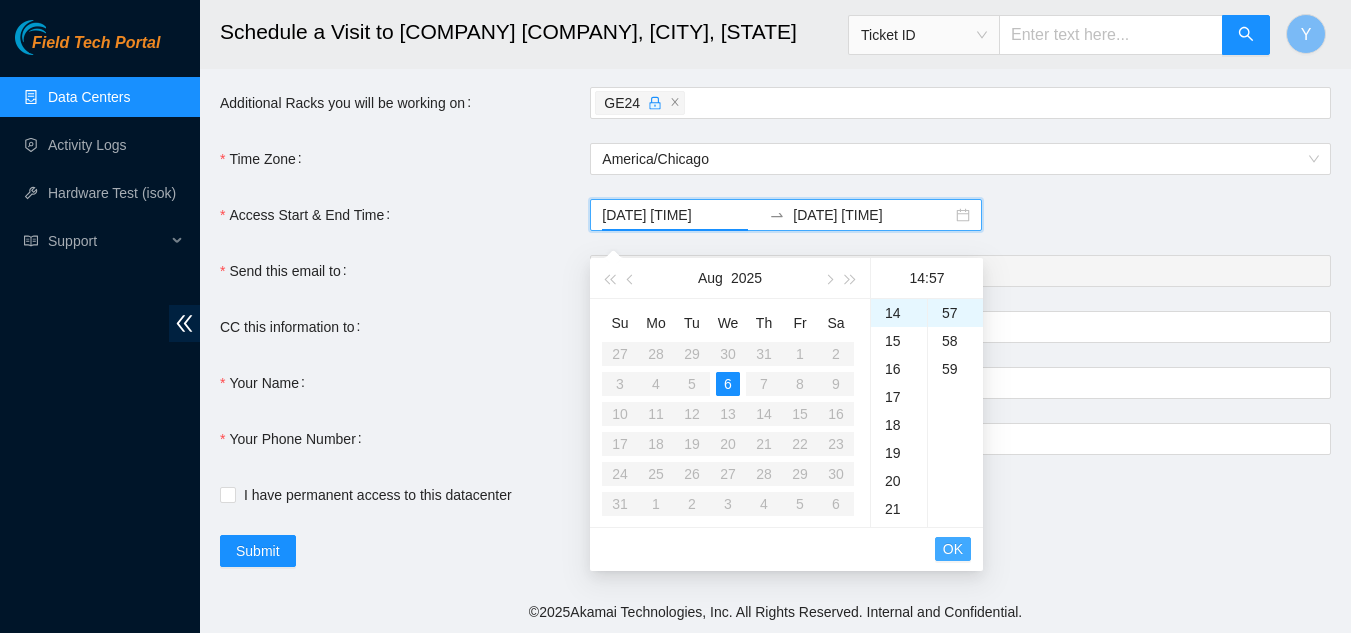 click on "OK" at bounding box center (953, 549) 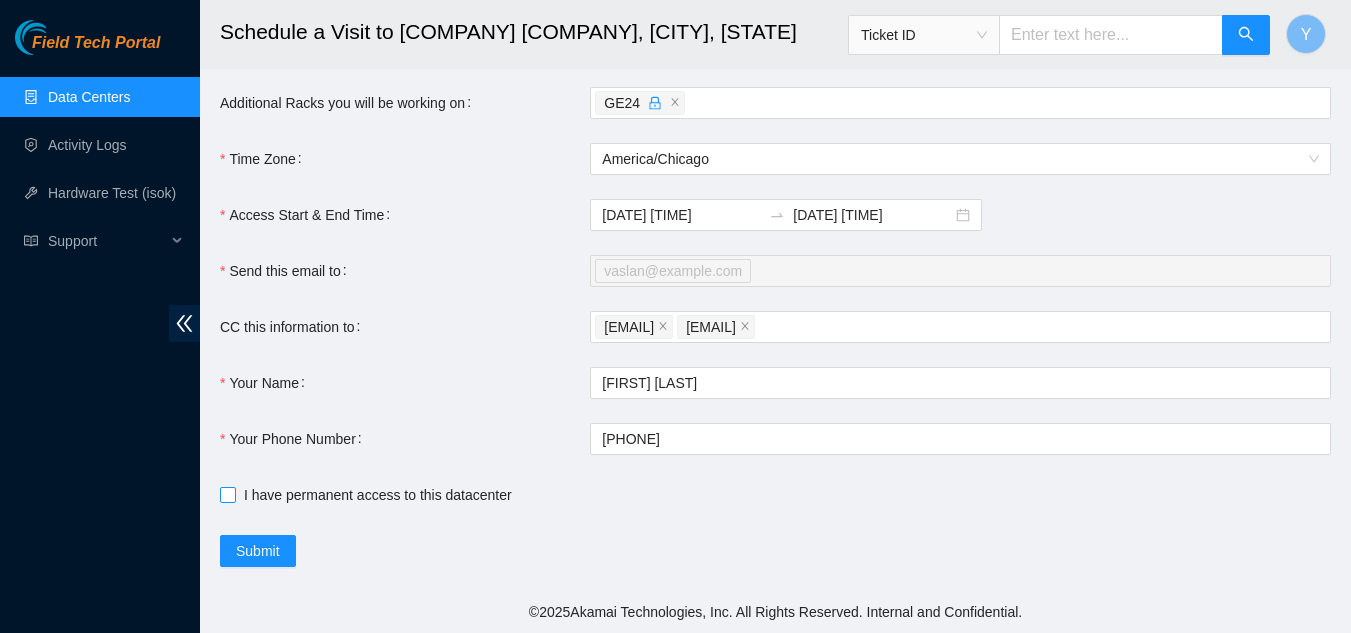 click on "I have permanent access to this datacenter" at bounding box center [227, 494] 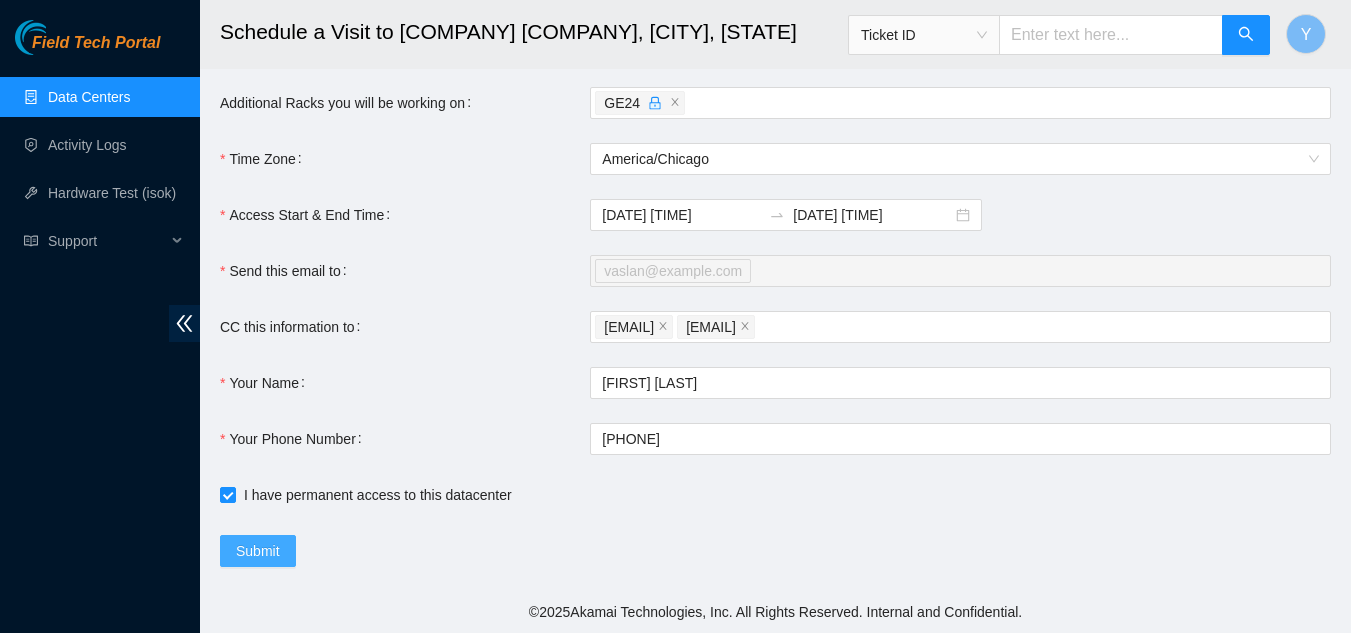 click on "Submit" at bounding box center (258, 551) 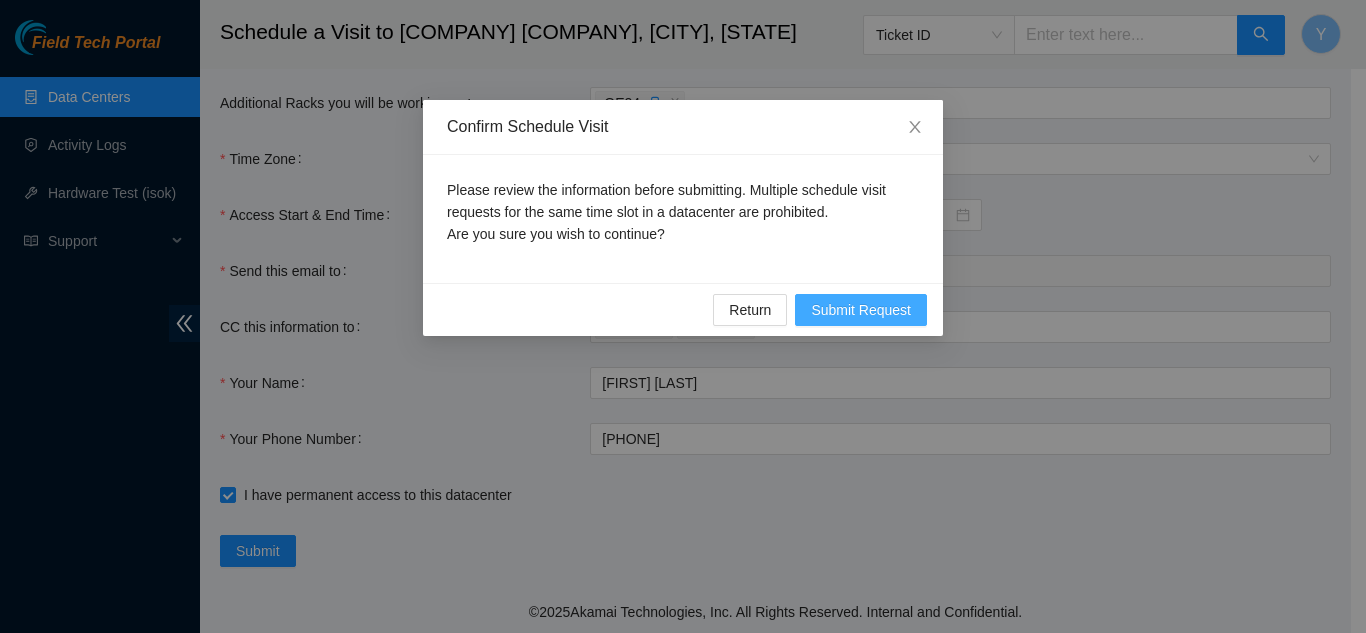 click on "Submit Request" at bounding box center [861, 310] 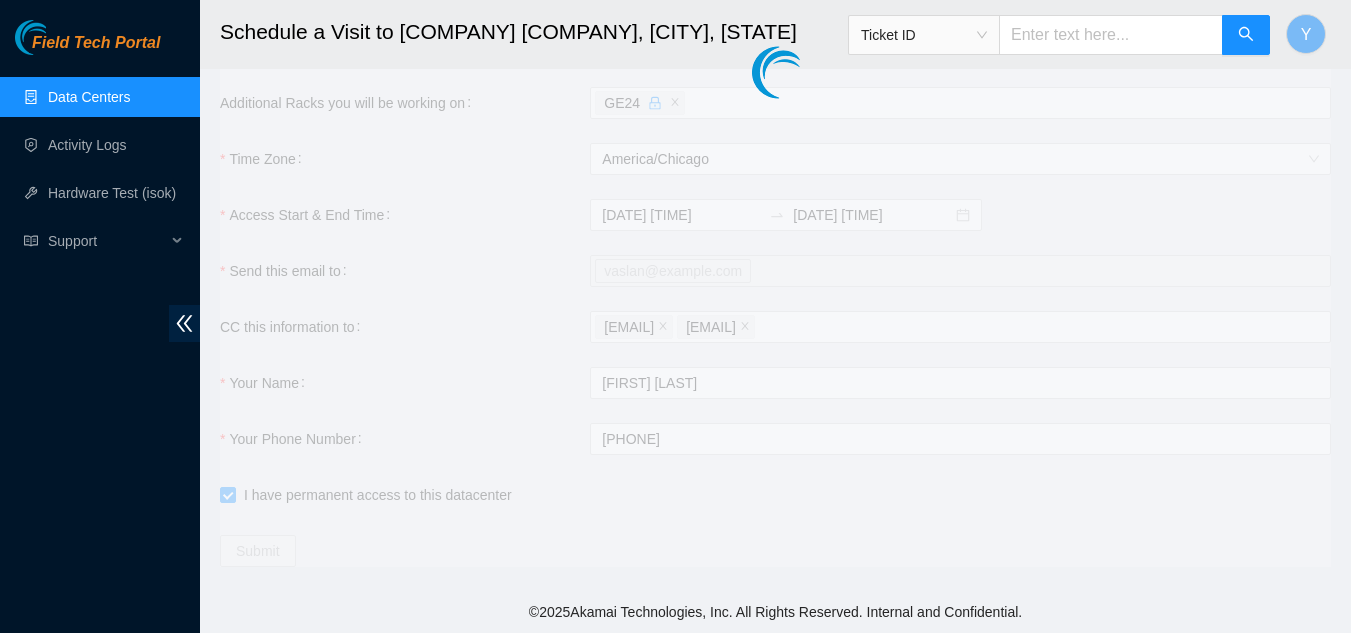 type on "[DATE] [TIME]" 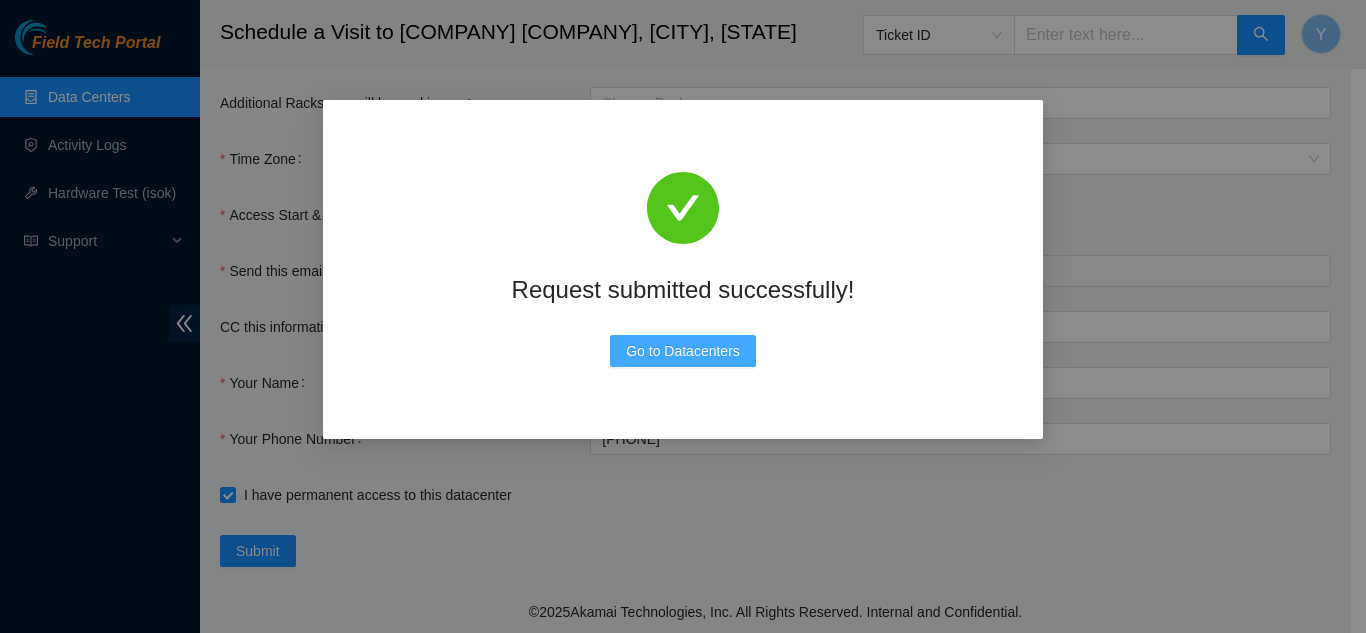 click on "Go to Datacenters" at bounding box center (683, 351) 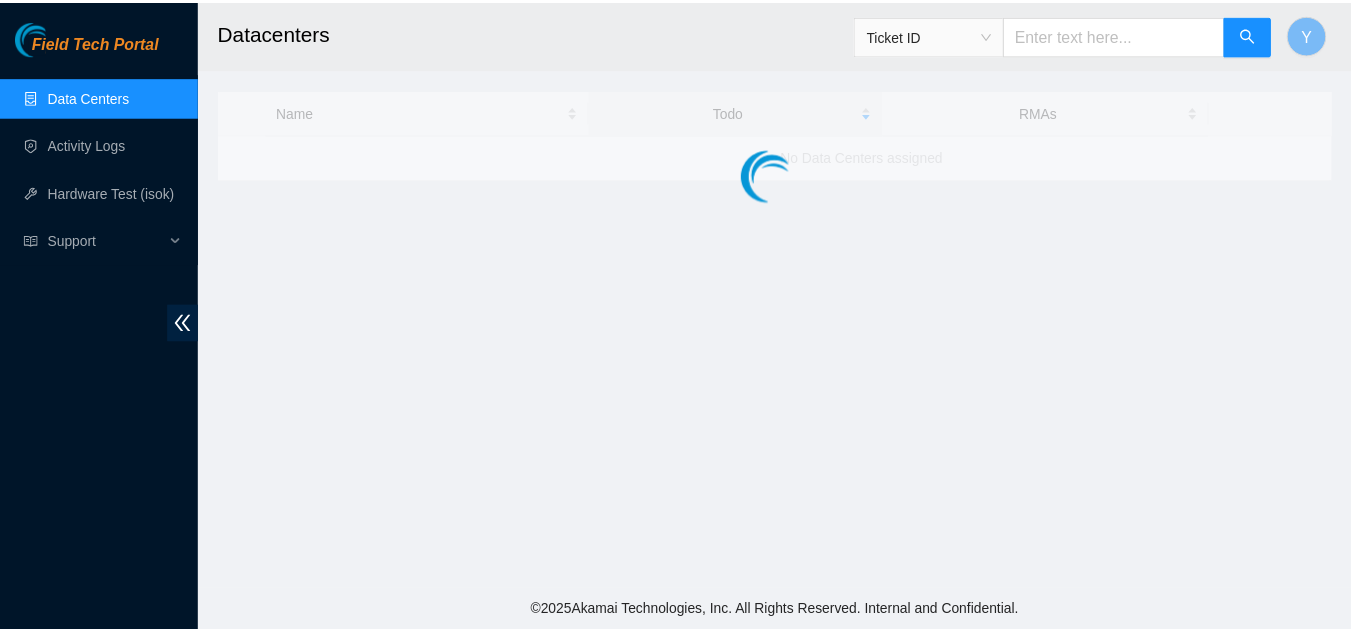 scroll, scrollTop: 0, scrollLeft: 0, axis: both 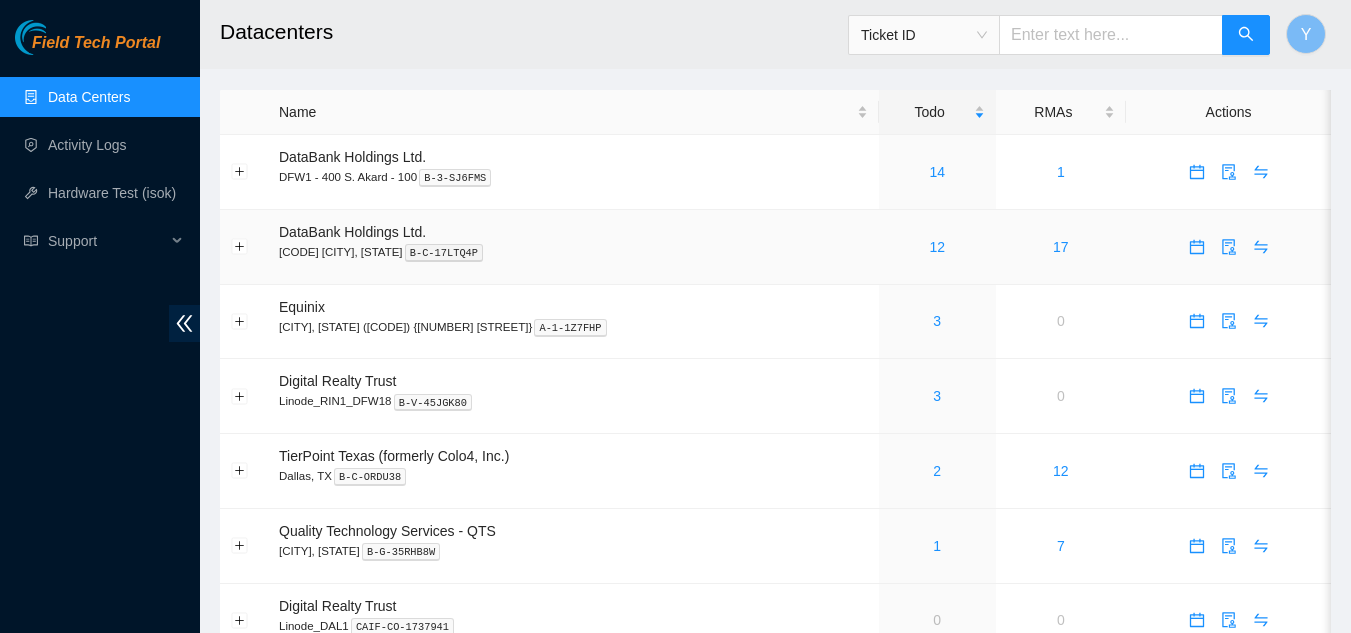 click on "12" at bounding box center (937, 247) 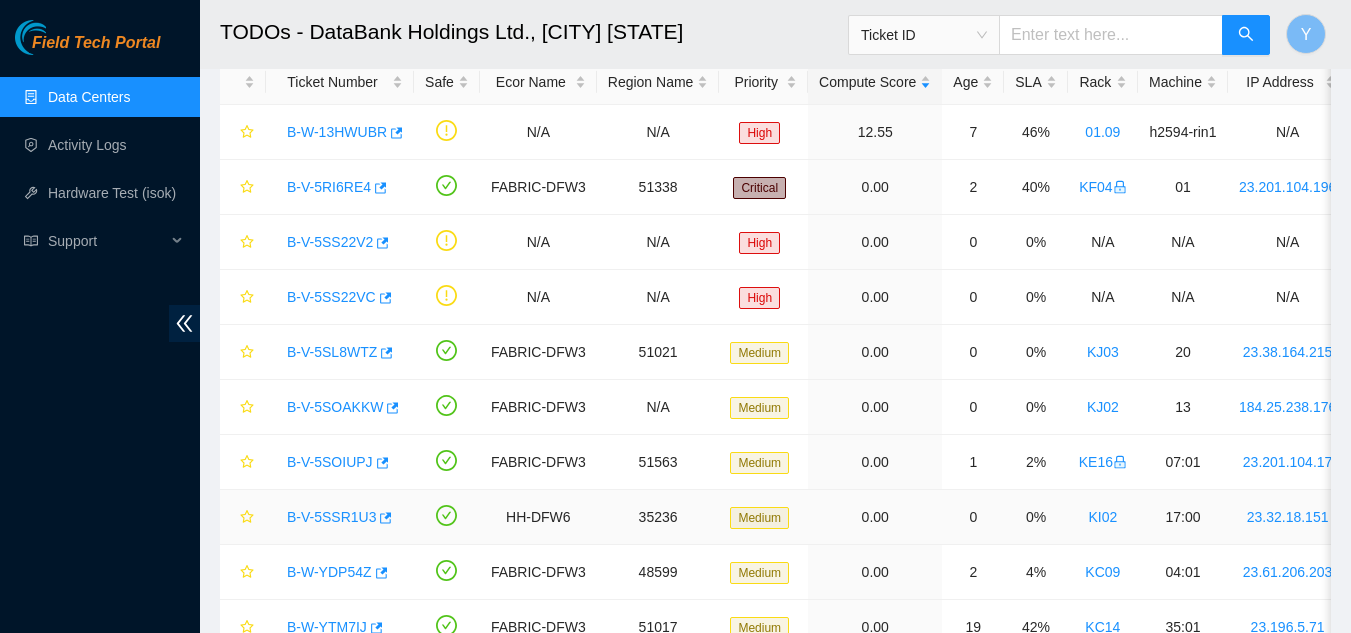 scroll, scrollTop: 100, scrollLeft: 0, axis: vertical 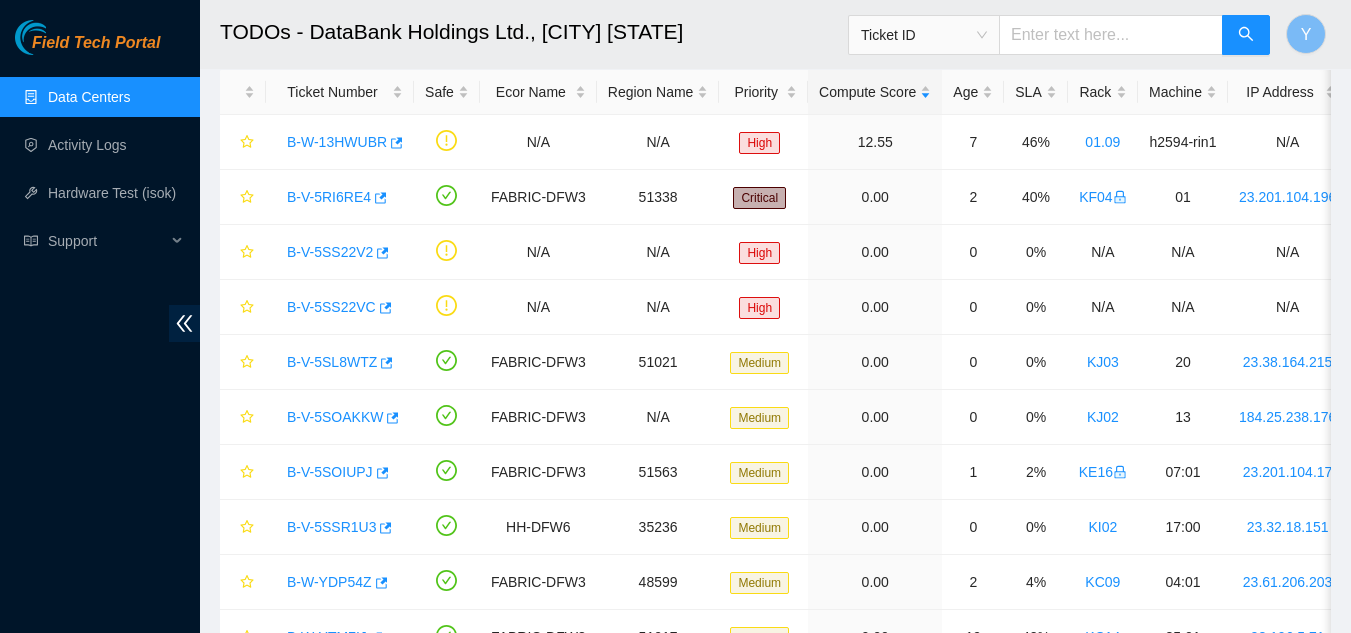 click on "Data Centers" at bounding box center [89, 97] 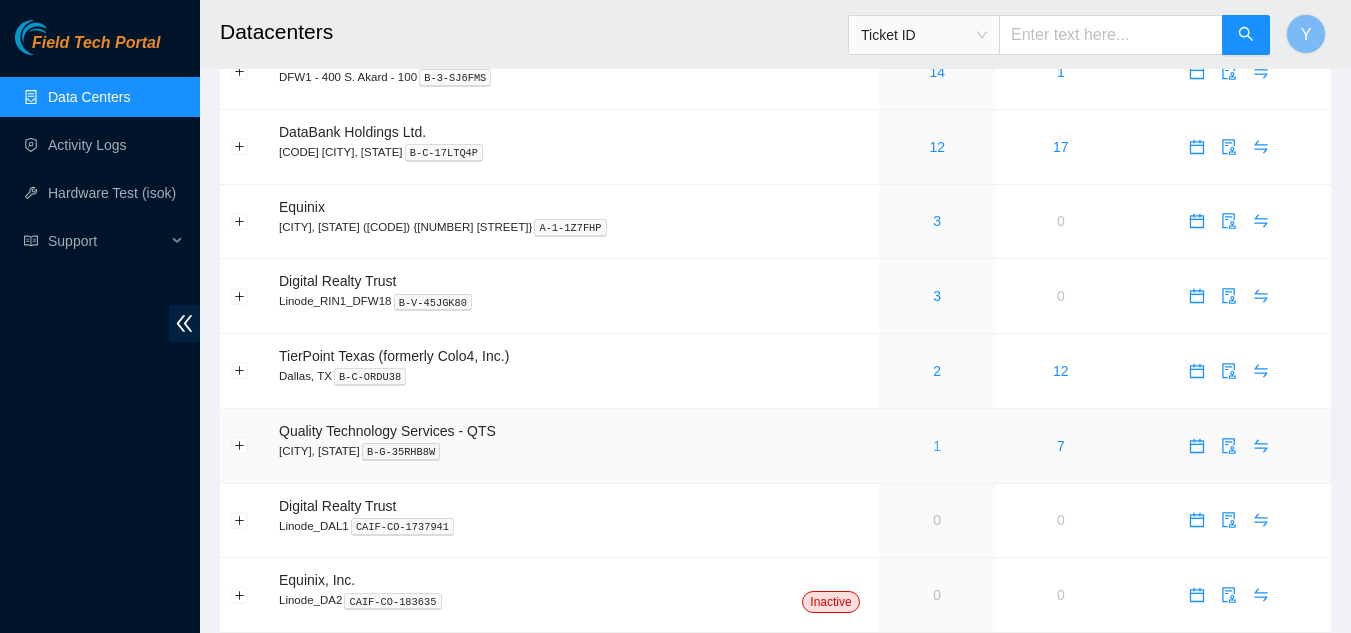 click on "1" at bounding box center (937, 446) 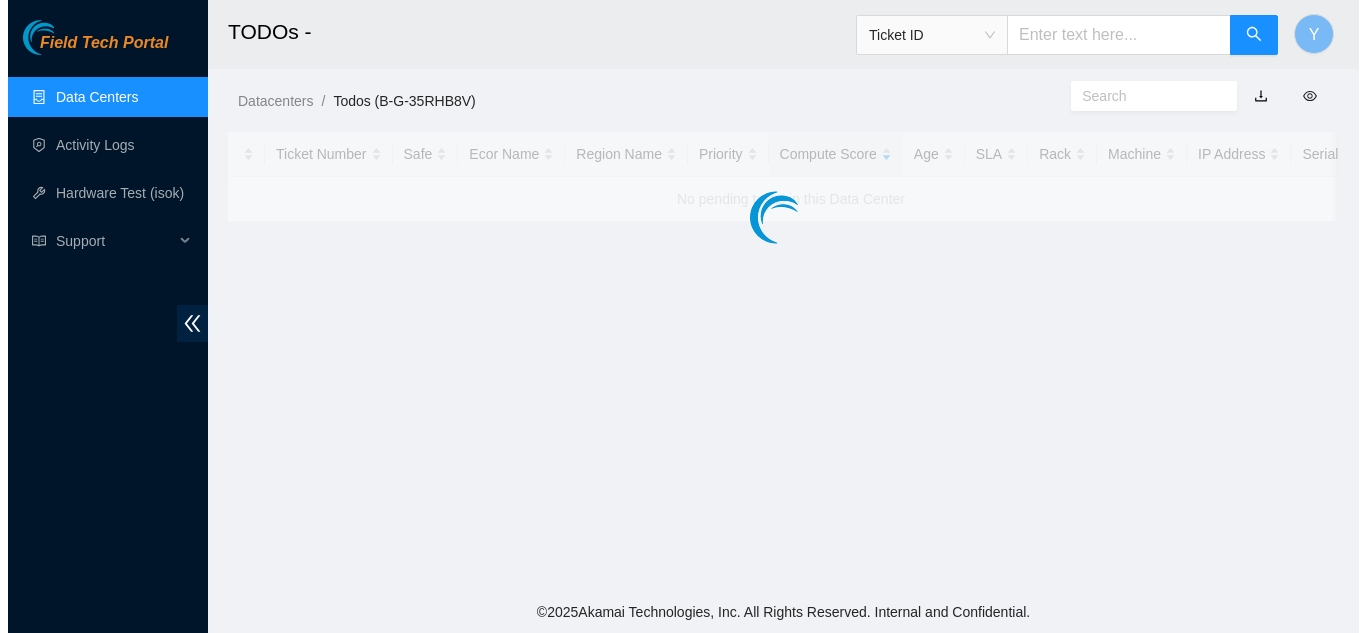 scroll, scrollTop: 0, scrollLeft: 0, axis: both 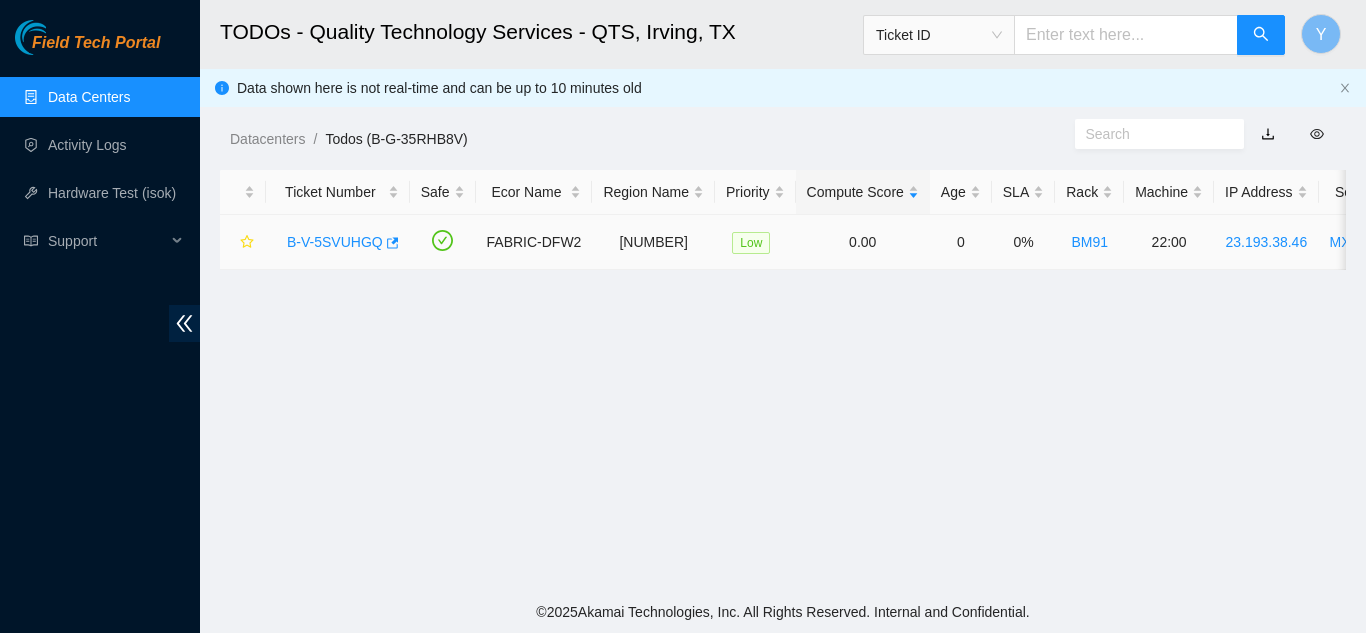 click on "B-V-5SVUHGQ" at bounding box center [335, 242] 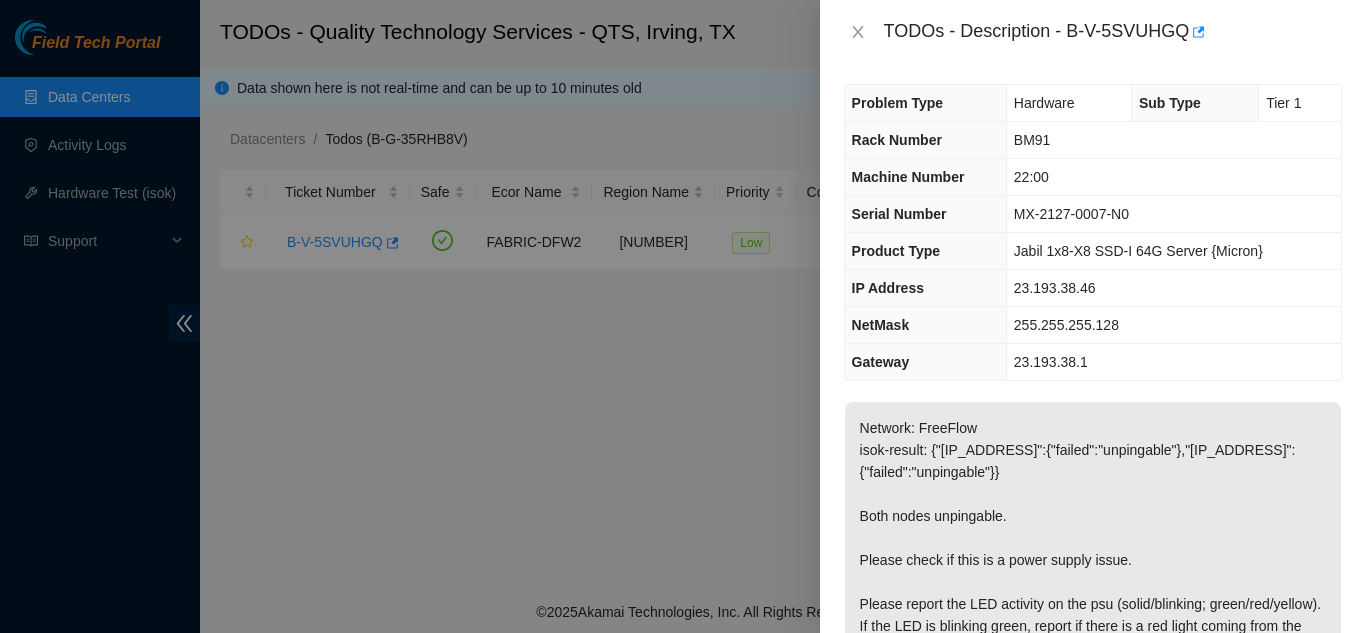 scroll, scrollTop: 0, scrollLeft: 0, axis: both 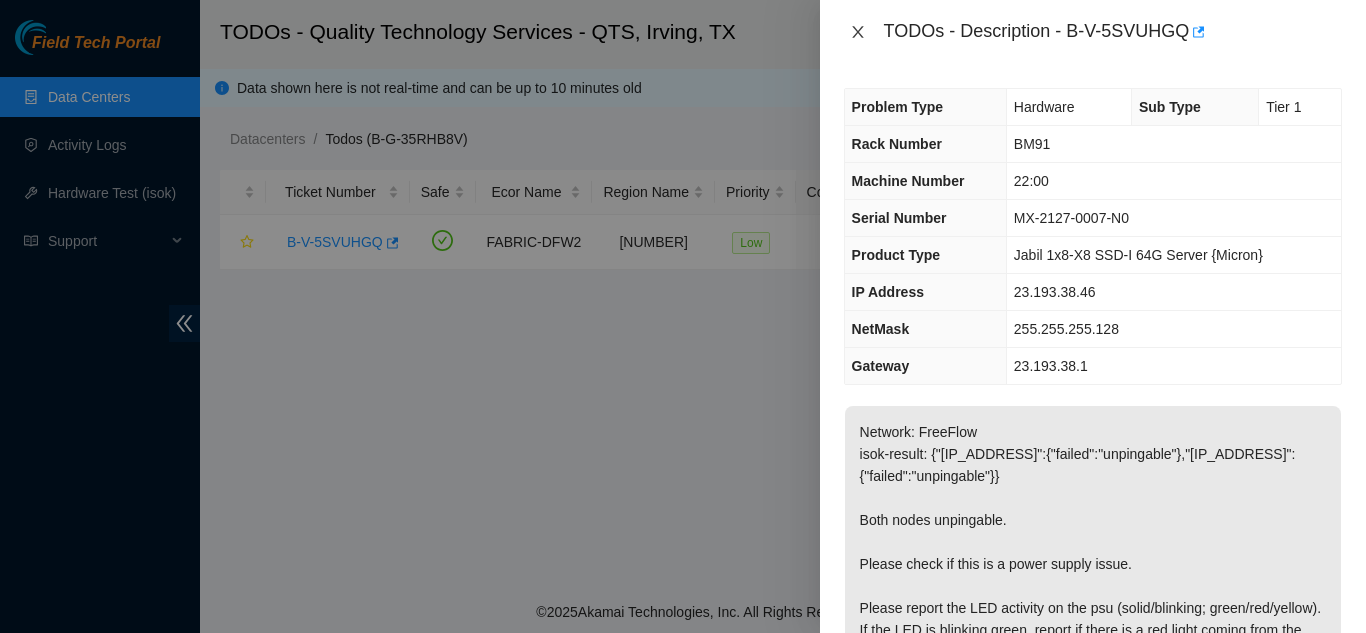 drag, startPoint x: 859, startPoint y: 34, endPoint x: 861, endPoint y: 49, distance: 15.132746 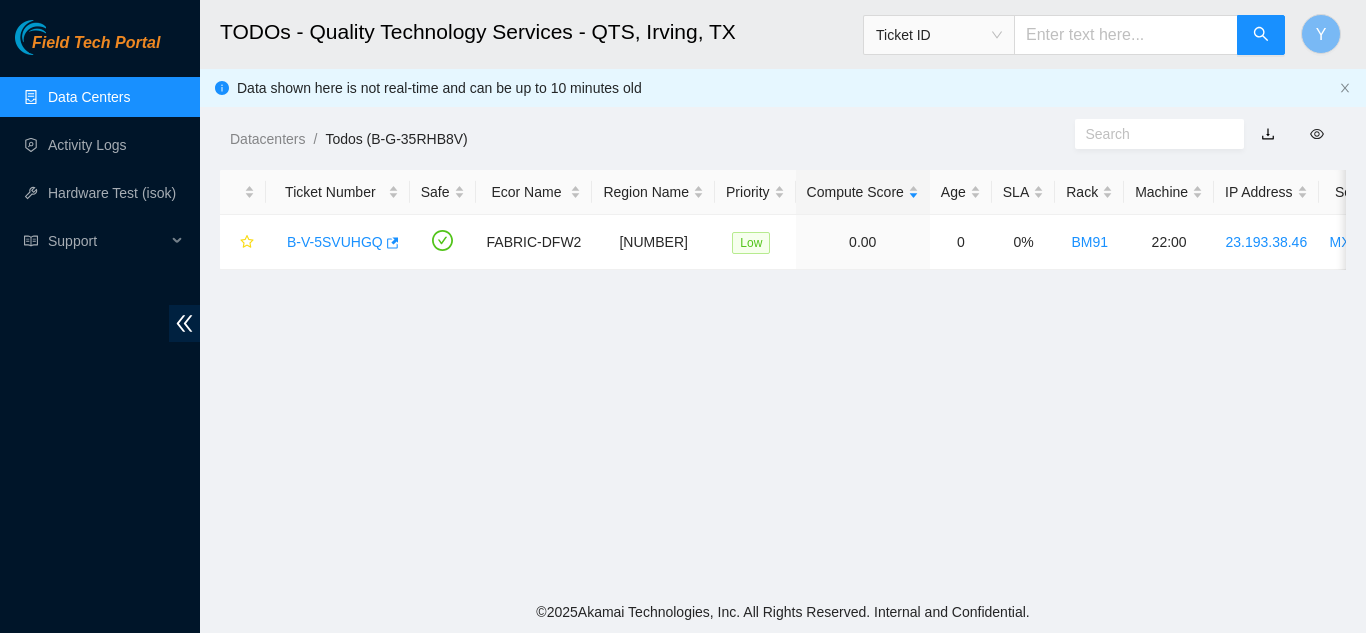 click on "Data Centers" at bounding box center [89, 97] 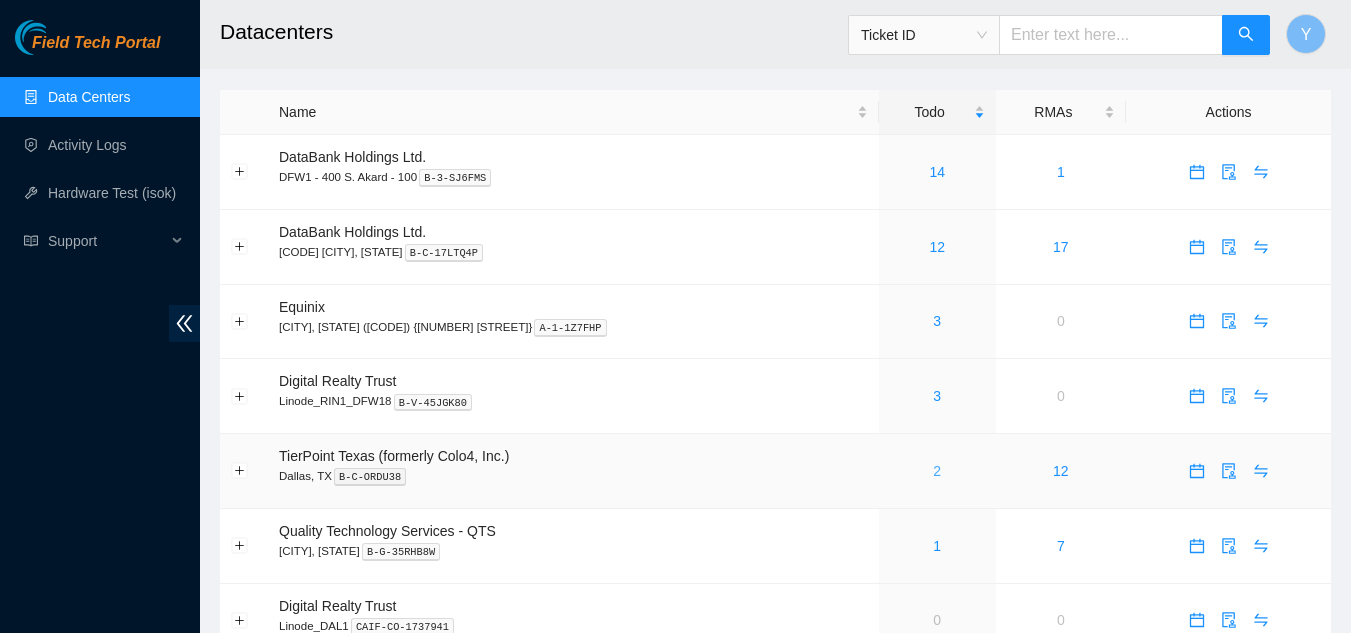 click on "2" at bounding box center [937, 471] 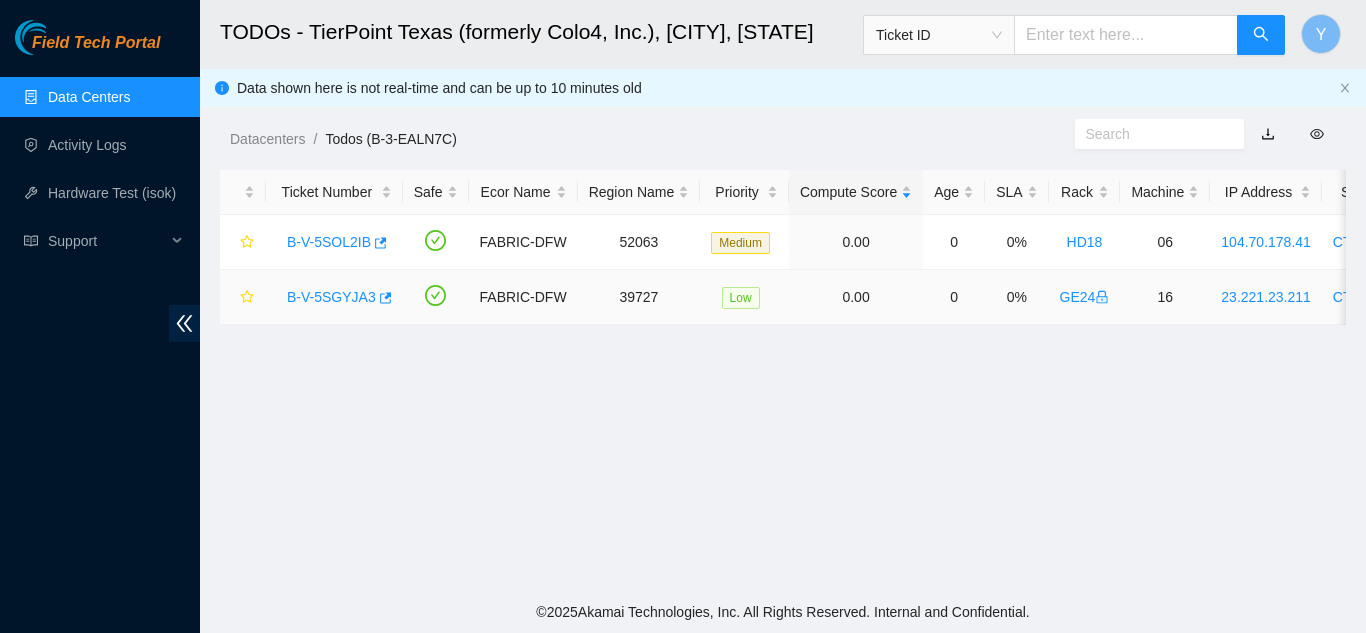 click on "B-V-5SGYJA3" at bounding box center [331, 297] 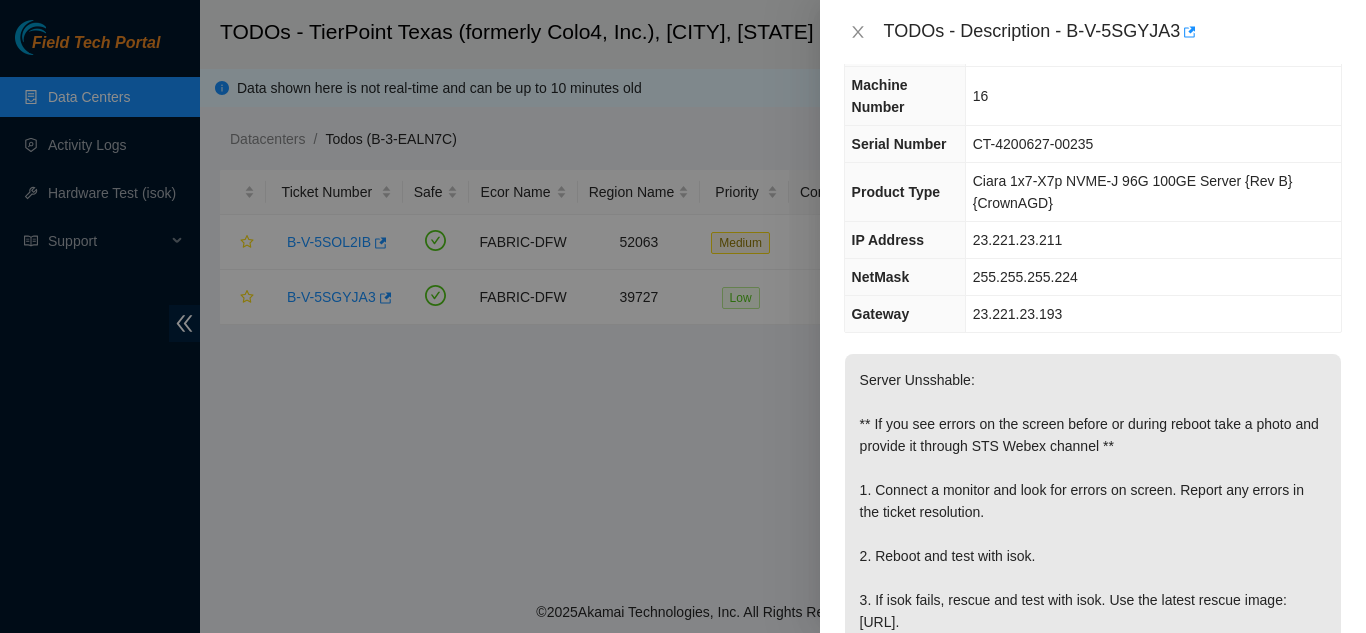 scroll, scrollTop: 0, scrollLeft: 0, axis: both 